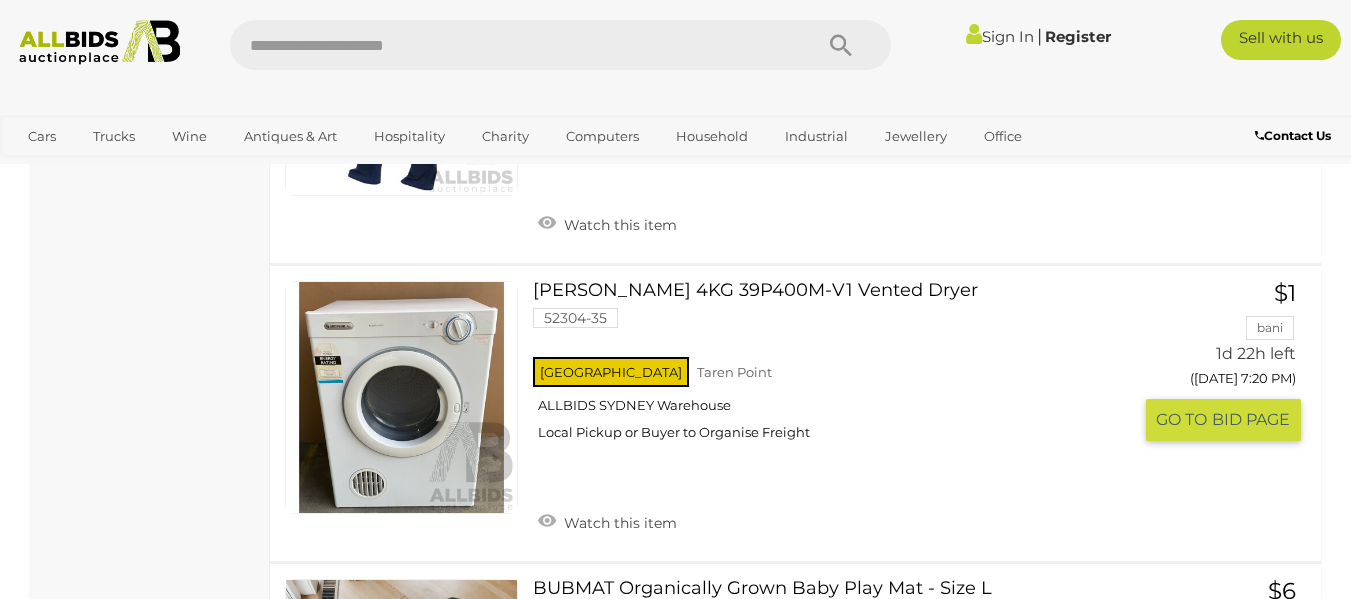 scroll, scrollTop: 1980, scrollLeft: 0, axis: vertical 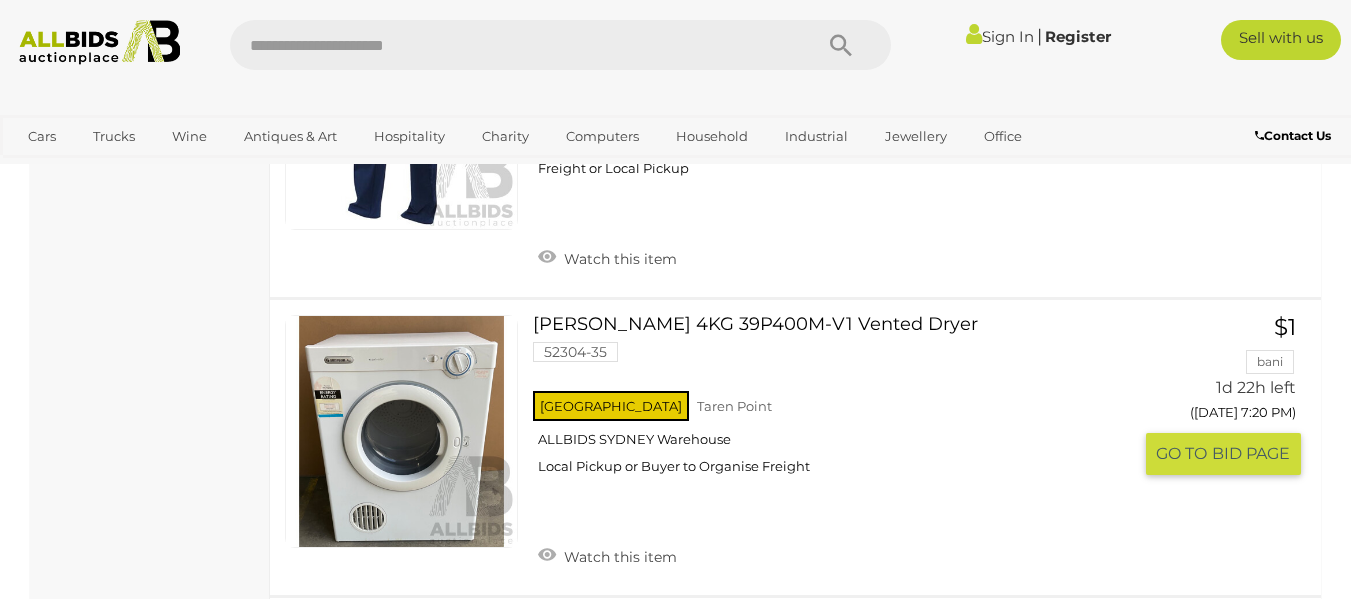 click at bounding box center [401, 431] 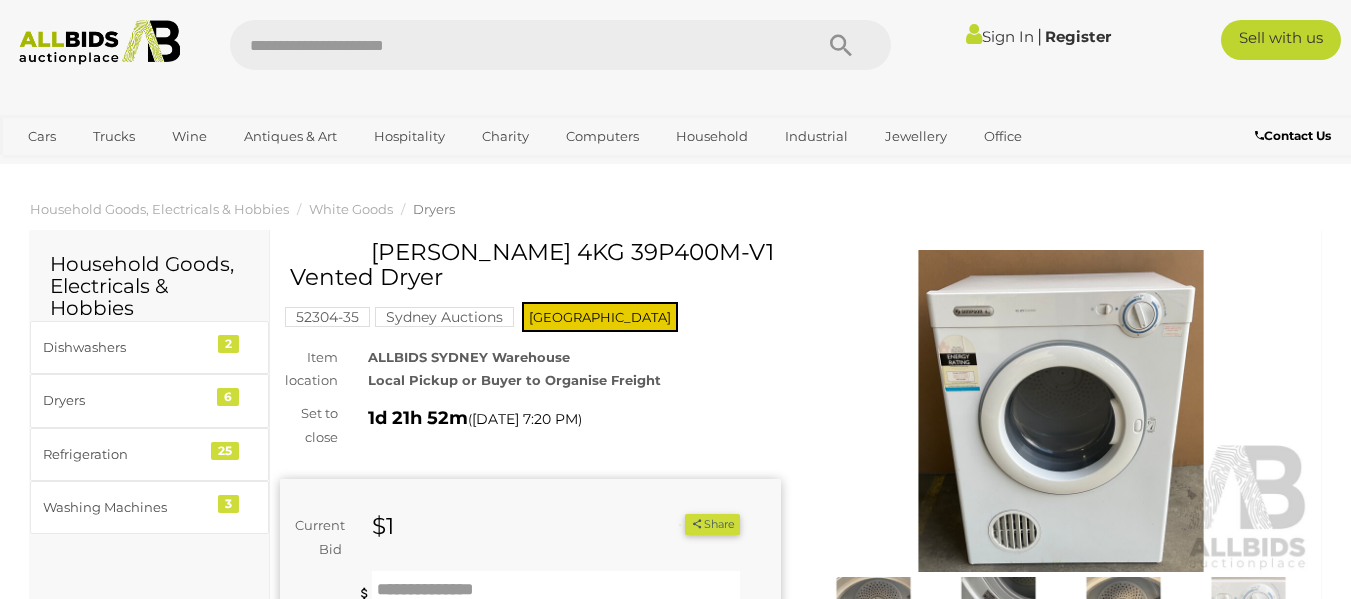 scroll, scrollTop: 0, scrollLeft: 0, axis: both 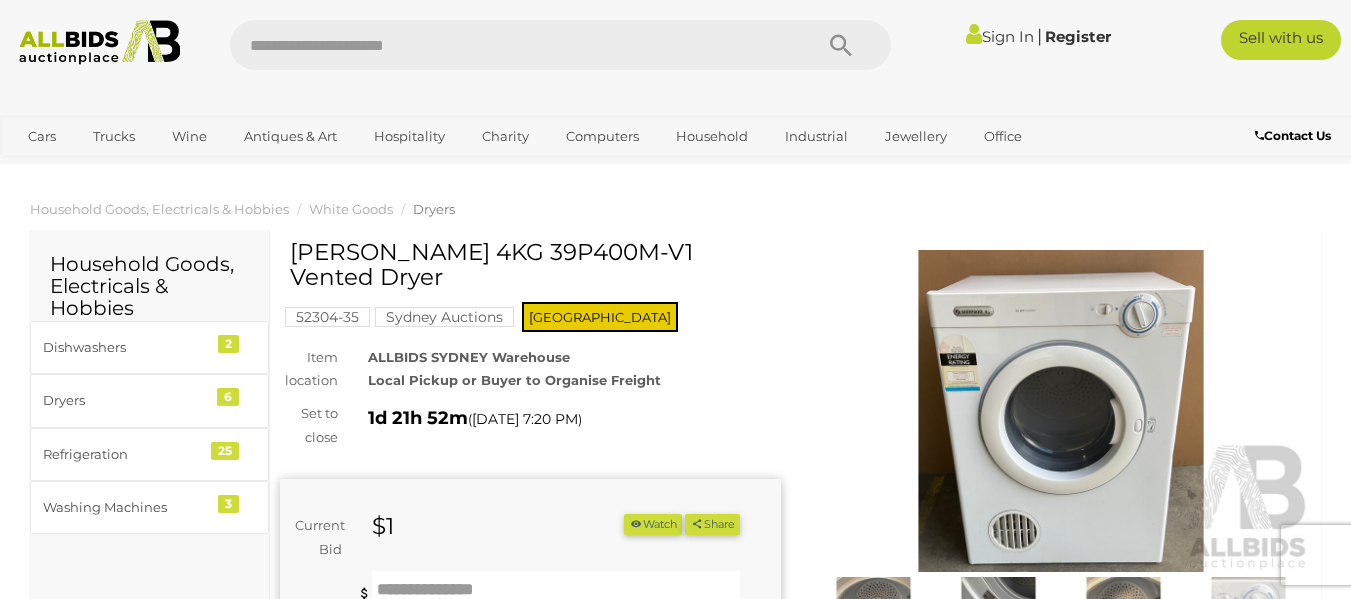 click on "Current Bid
$1
(Min $2)
$1
Share Facebook Twitter" at bounding box center (510, 537) 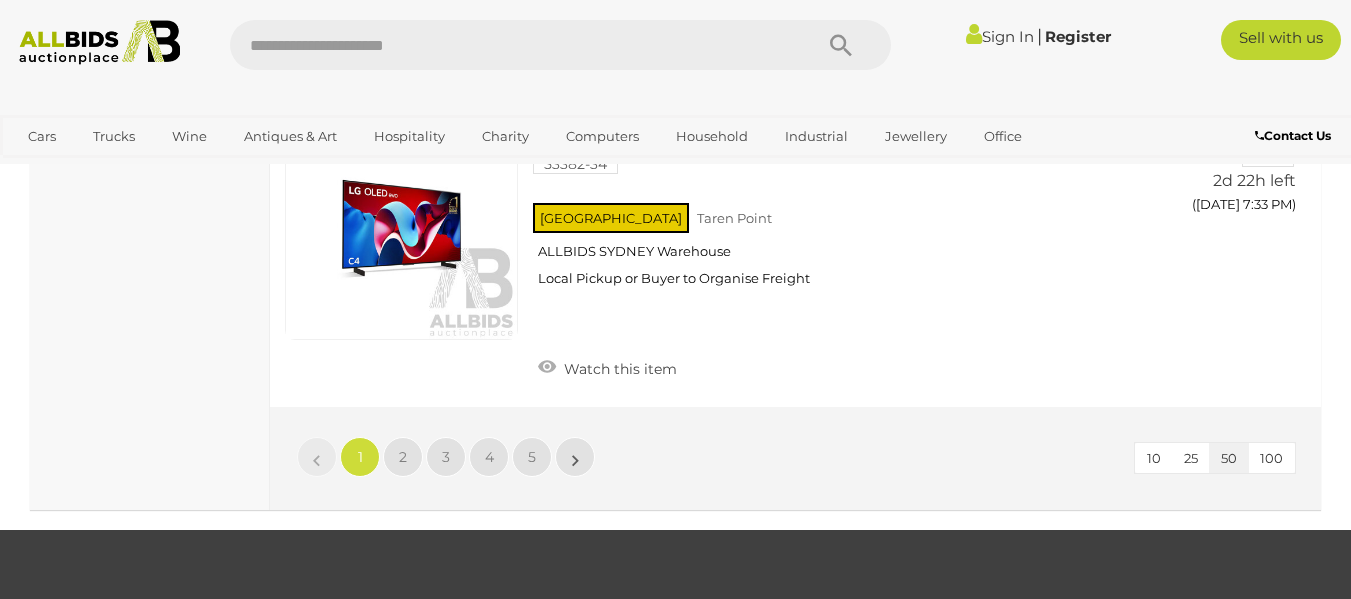scroll, scrollTop: 15415, scrollLeft: 0, axis: vertical 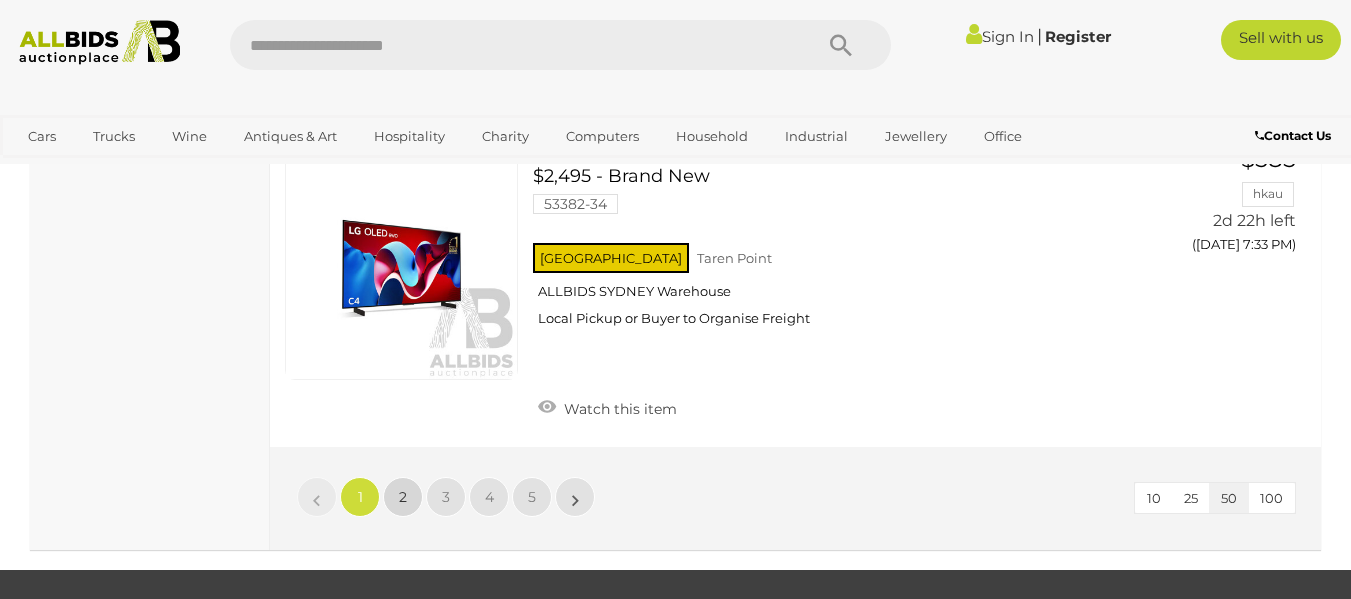 click on "2" at bounding box center [403, 497] 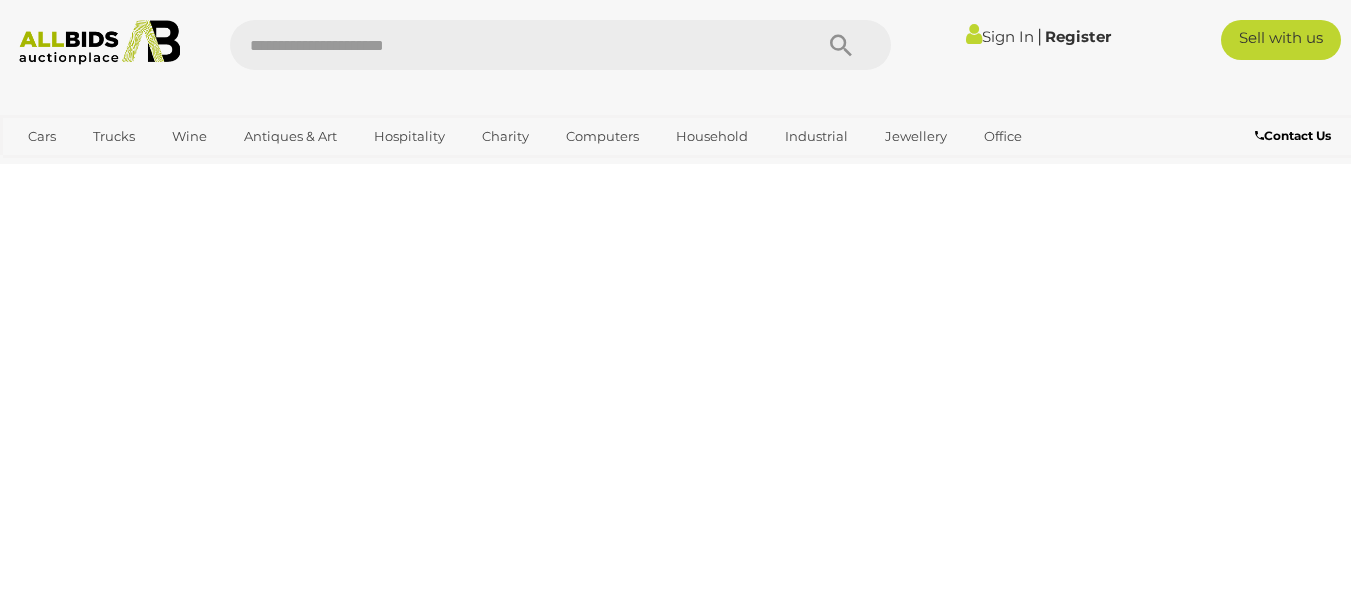 scroll, scrollTop: 269, scrollLeft: 0, axis: vertical 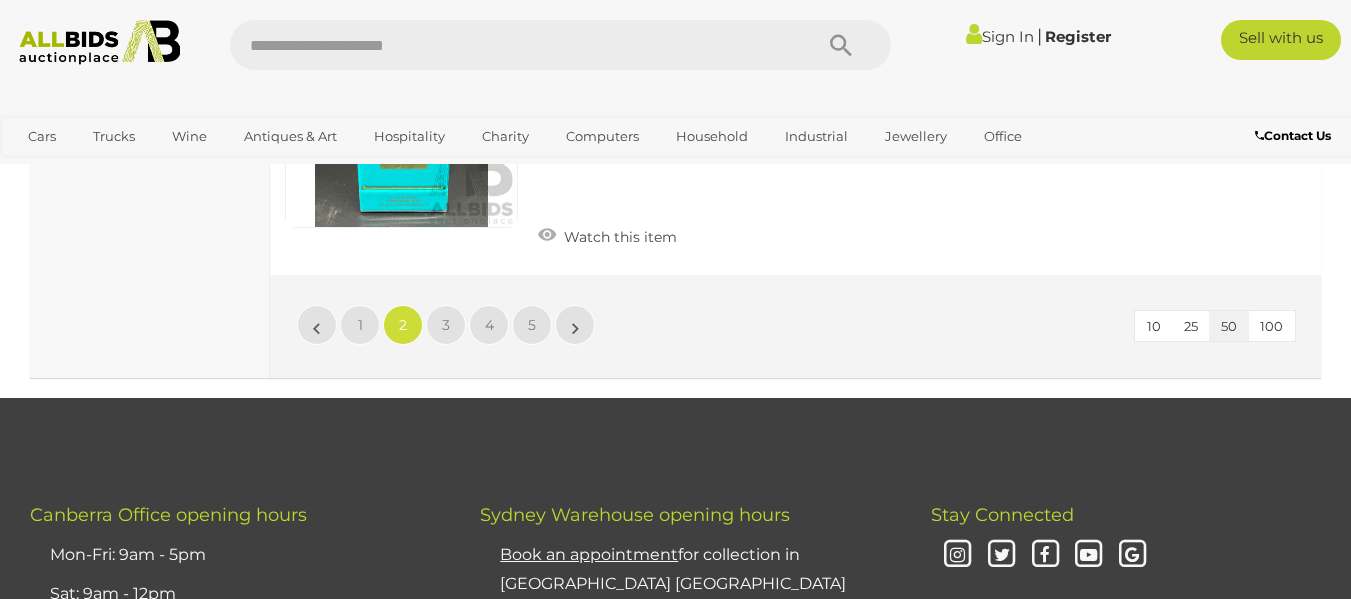 click on "﻿
Canberra Office opening hours
Mon-Fri: 9am - 5pm
Sat: 9am - 12pm
Sun: Closed
Closed on all public holidays.
Sydney Warehouse opening hours
Book an appointment  for collection in ALLBIDS Sydney
Mon-Fri: 8am - 4pm
Sat: Closed
Sun: Closed
Closed on all public holidays.
Stay Connected" at bounding box center [675, 808] 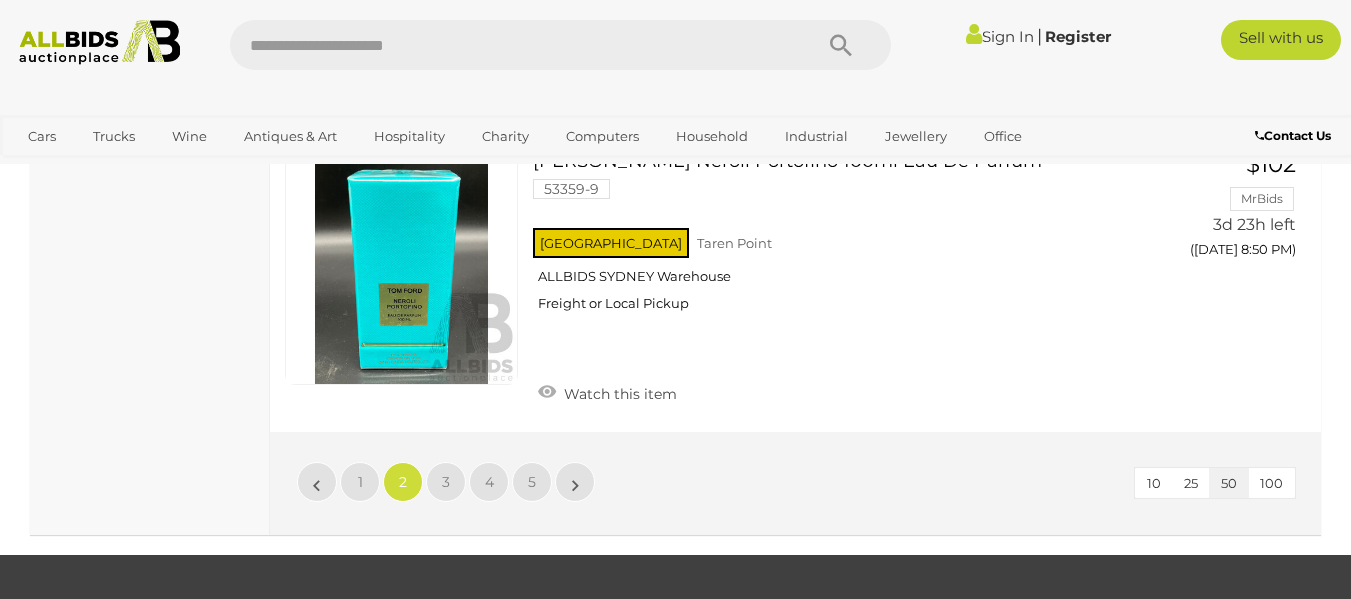 scroll, scrollTop: 15709, scrollLeft: 0, axis: vertical 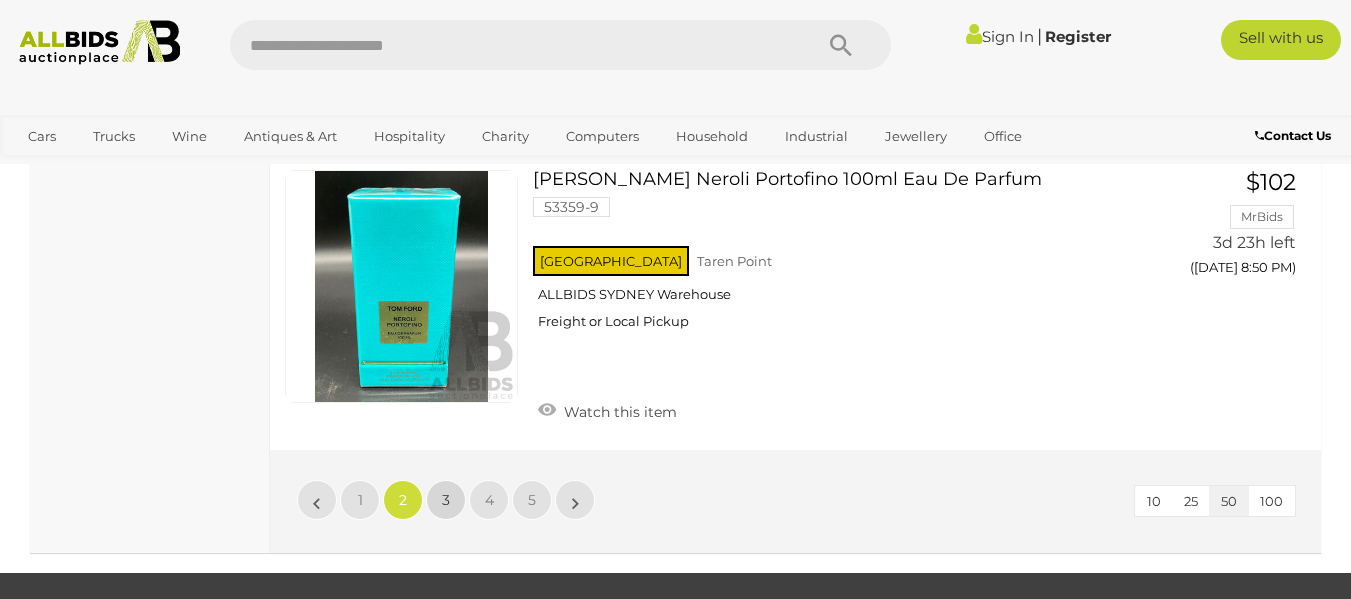 click on "3" at bounding box center [446, 500] 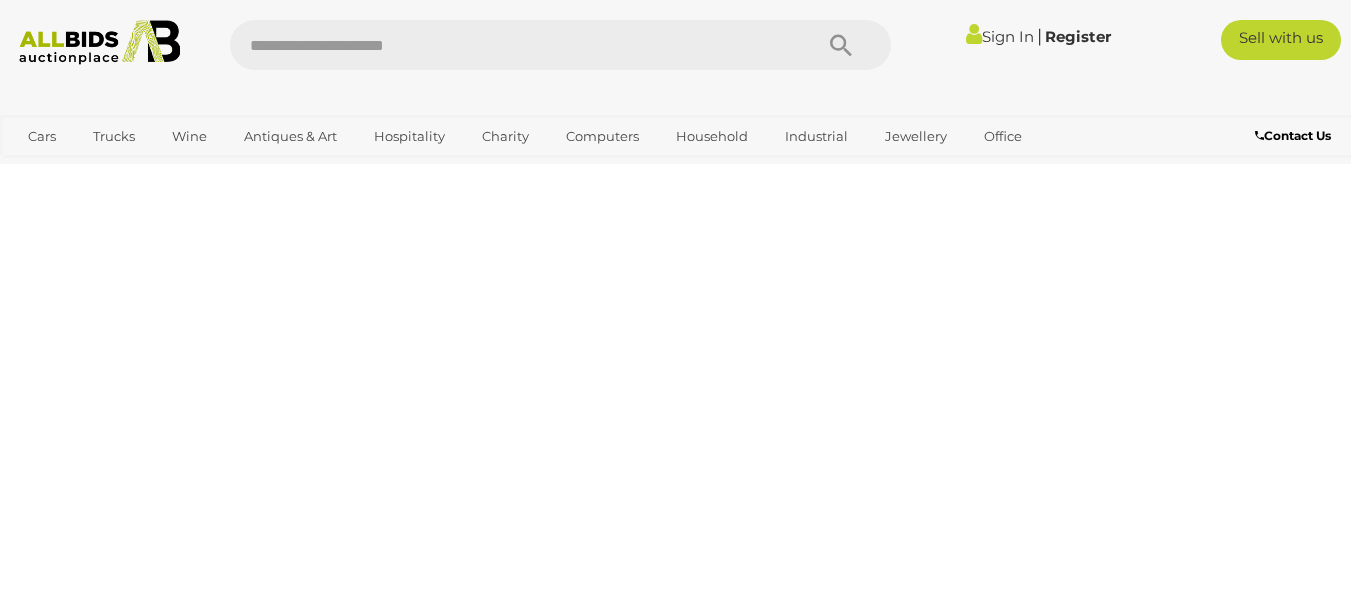 scroll, scrollTop: 269, scrollLeft: 0, axis: vertical 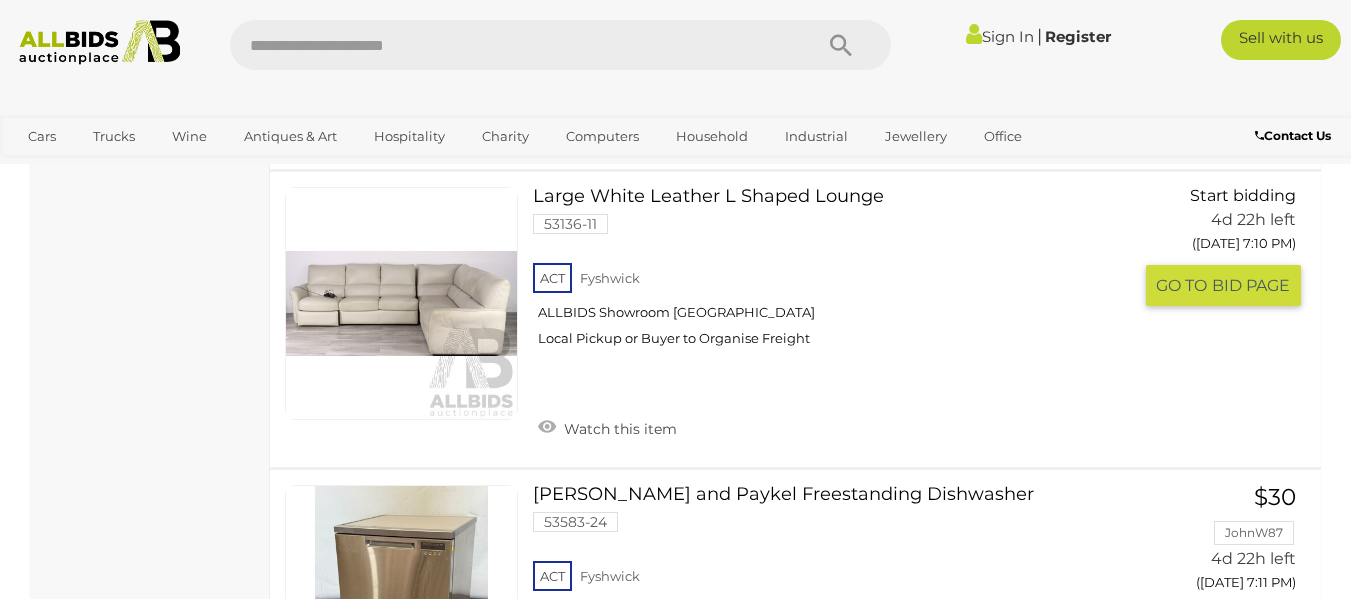 click on "Large White Leather L Shaped Lounge
53136-11
ACT Fyshwick ALLBIDS Showroom Fyshwick Watch this item" at bounding box center (795, 319) 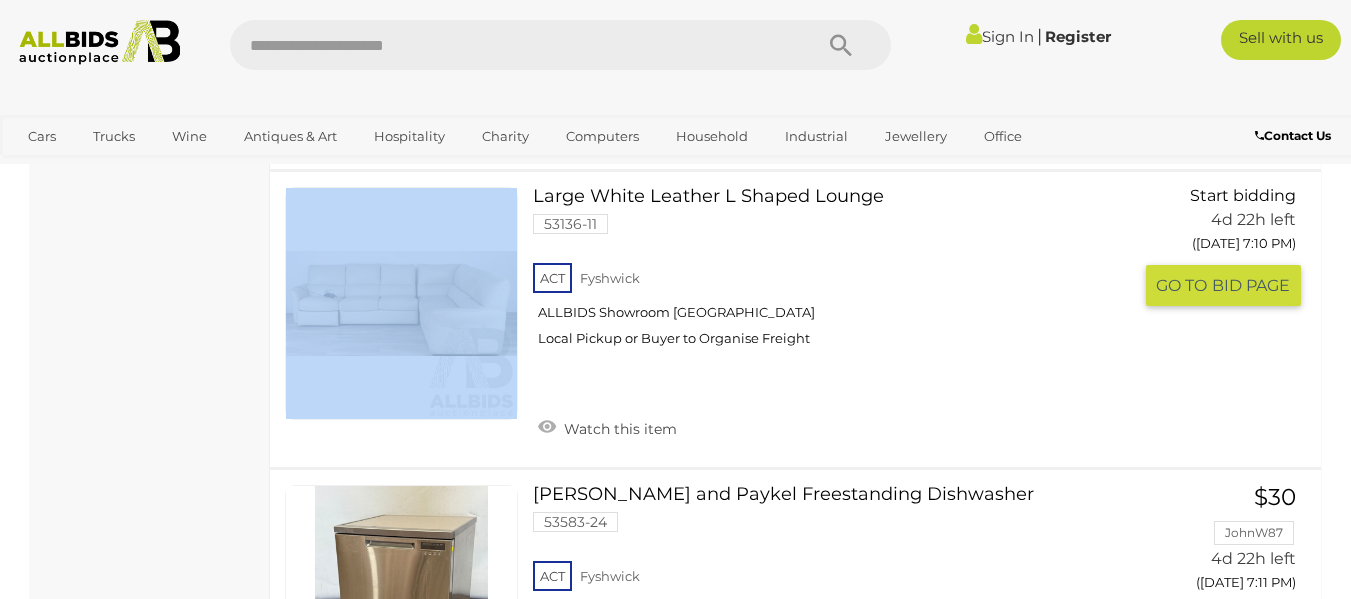 click on "Large White Leather L Shaped Lounge
53136-11
ACT Fyshwick ALLBIDS Showroom Fyshwick Watch this item" at bounding box center [795, 319] 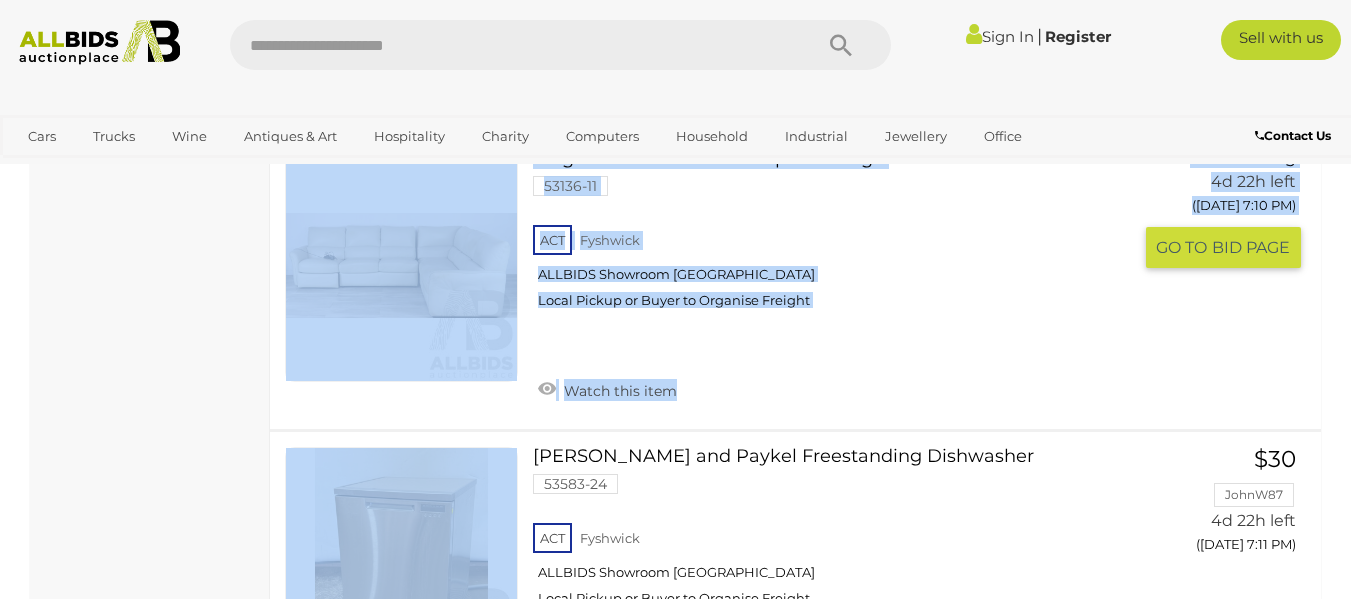 click on "Drexel Heritage Chest of Drawers
53280-25
ACT  $23" at bounding box center [795, 3498] 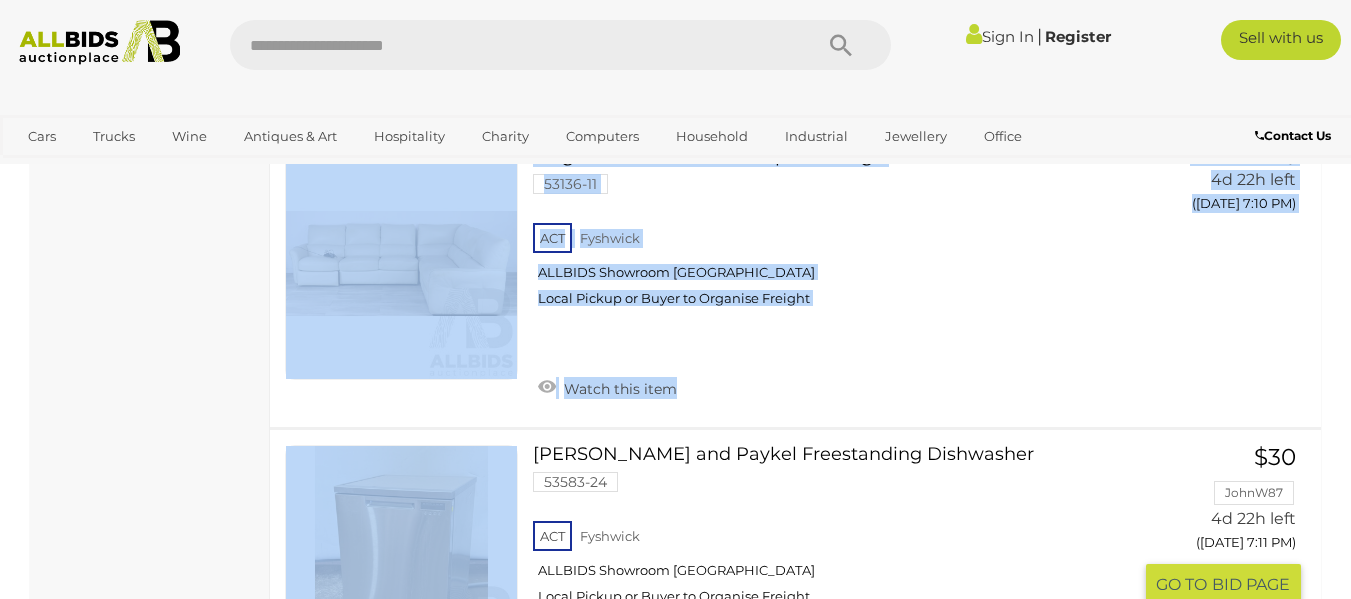click at bounding box center [401, 561] 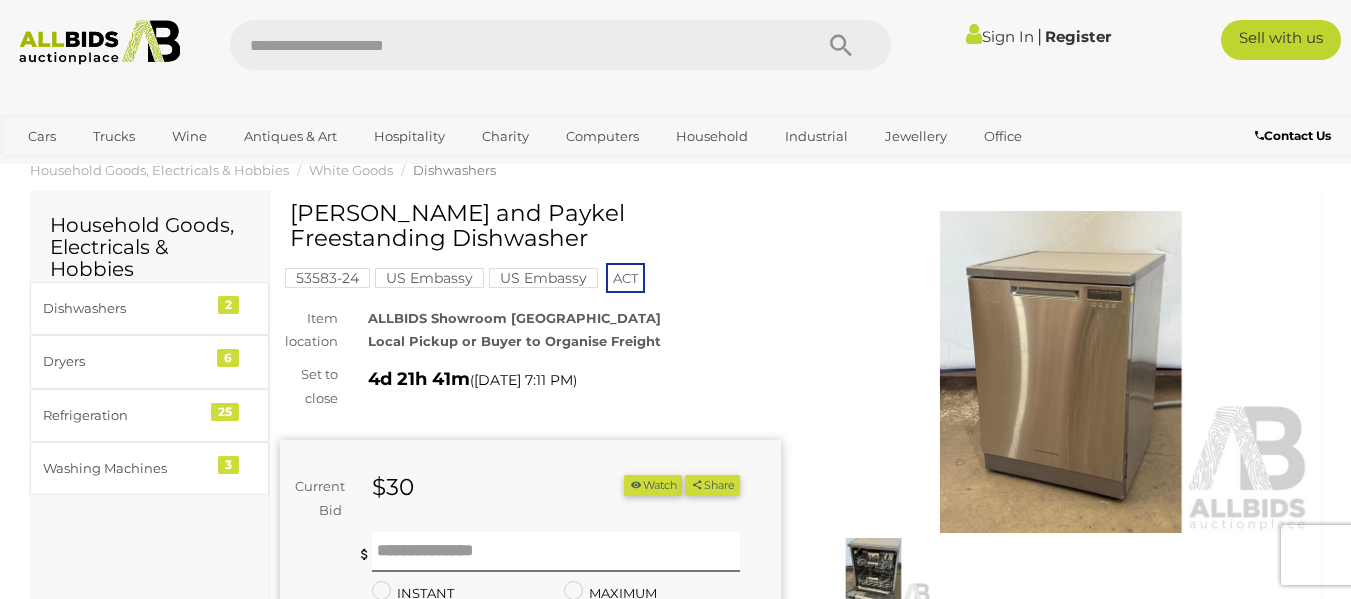 scroll, scrollTop: 0, scrollLeft: 0, axis: both 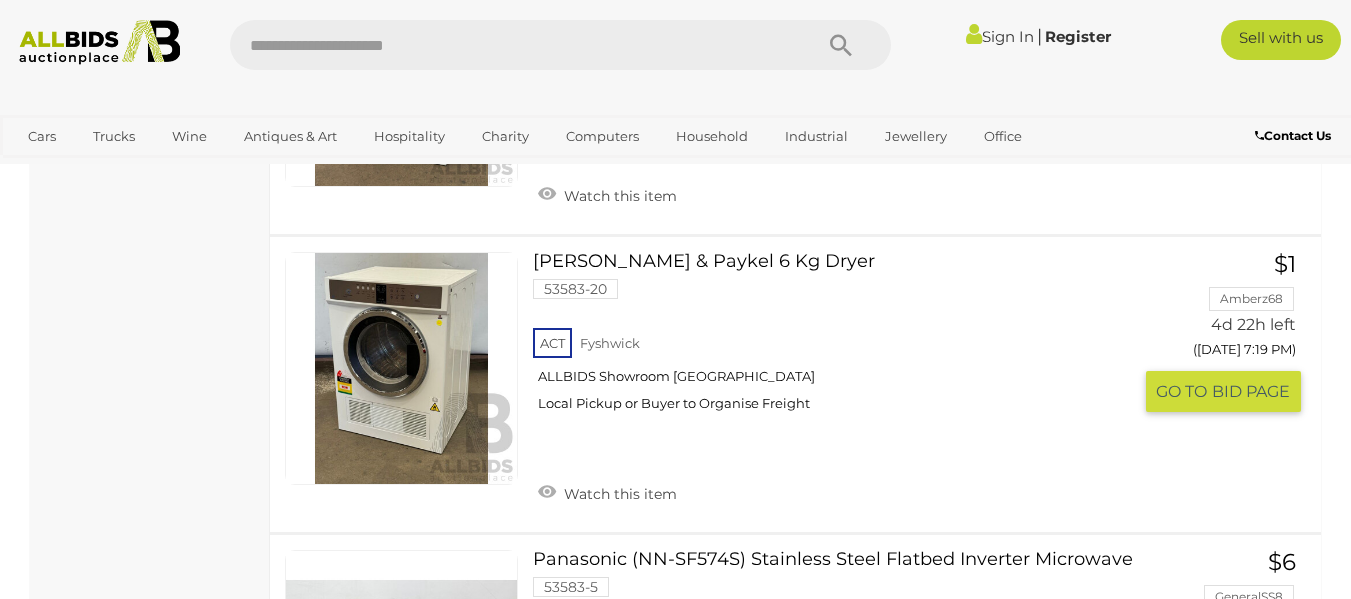 click at bounding box center (401, 368) 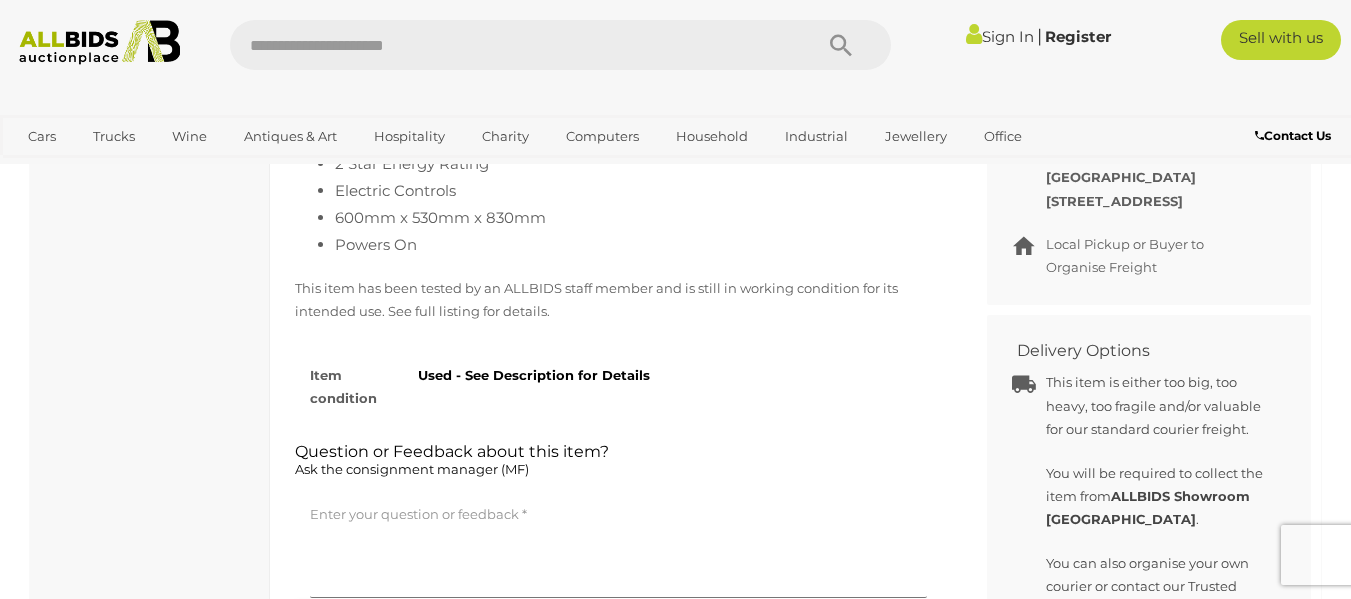 scroll, scrollTop: 960, scrollLeft: 0, axis: vertical 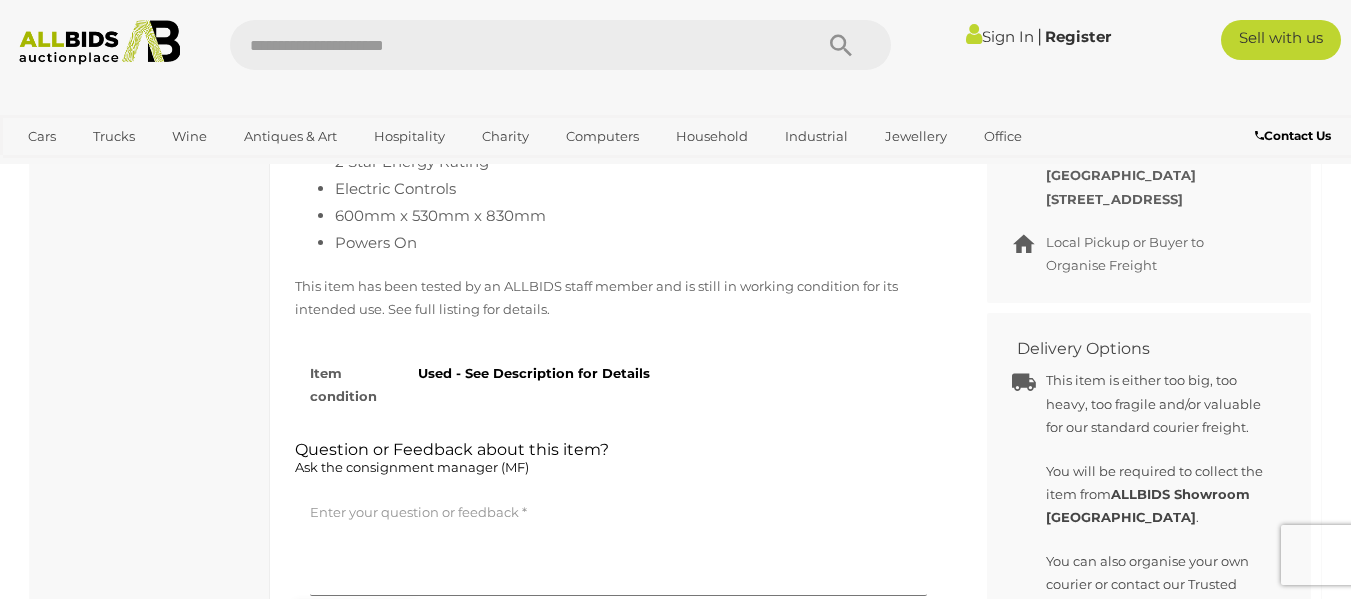 click on "This item has been tested by an ALLBIDS staff member and is still in working condition for its intended use. See full listing for details." at bounding box center [618, 298] 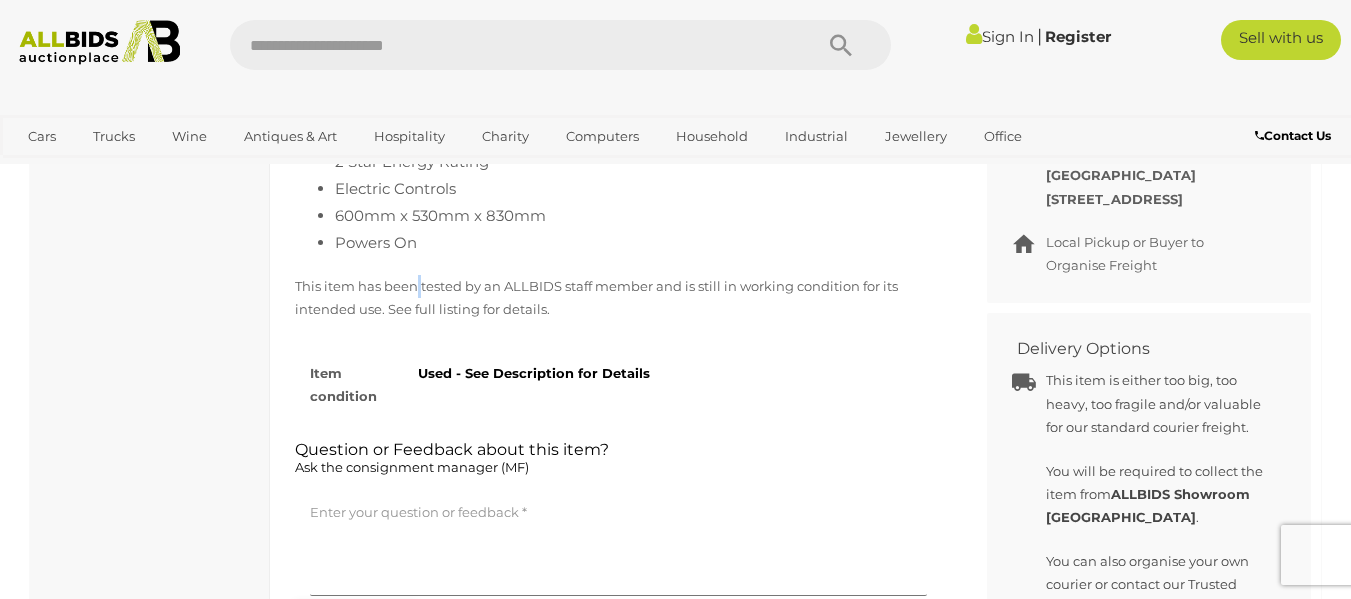 click on "This item has been tested by an ALLBIDS staff member and is still in working condition for its intended use. See full listing for details." at bounding box center [618, 298] 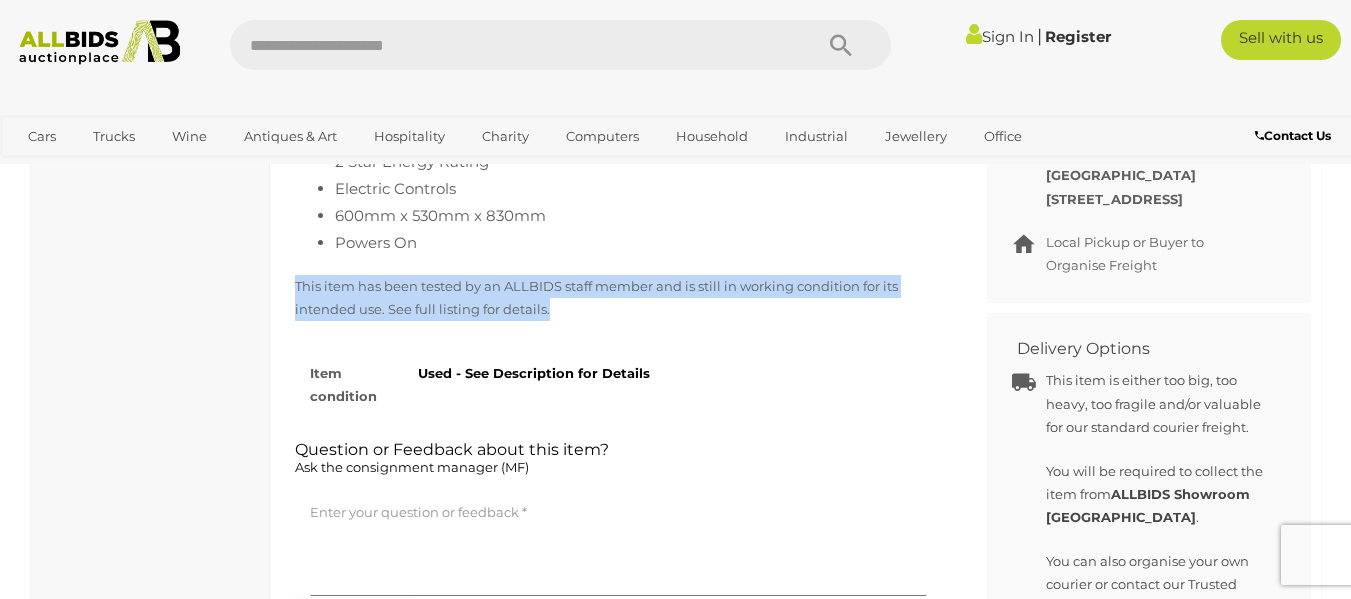 click on "This item has been tested by an ALLBIDS staff member and is still in working condition for its intended use. See full listing for details." at bounding box center (618, 298) 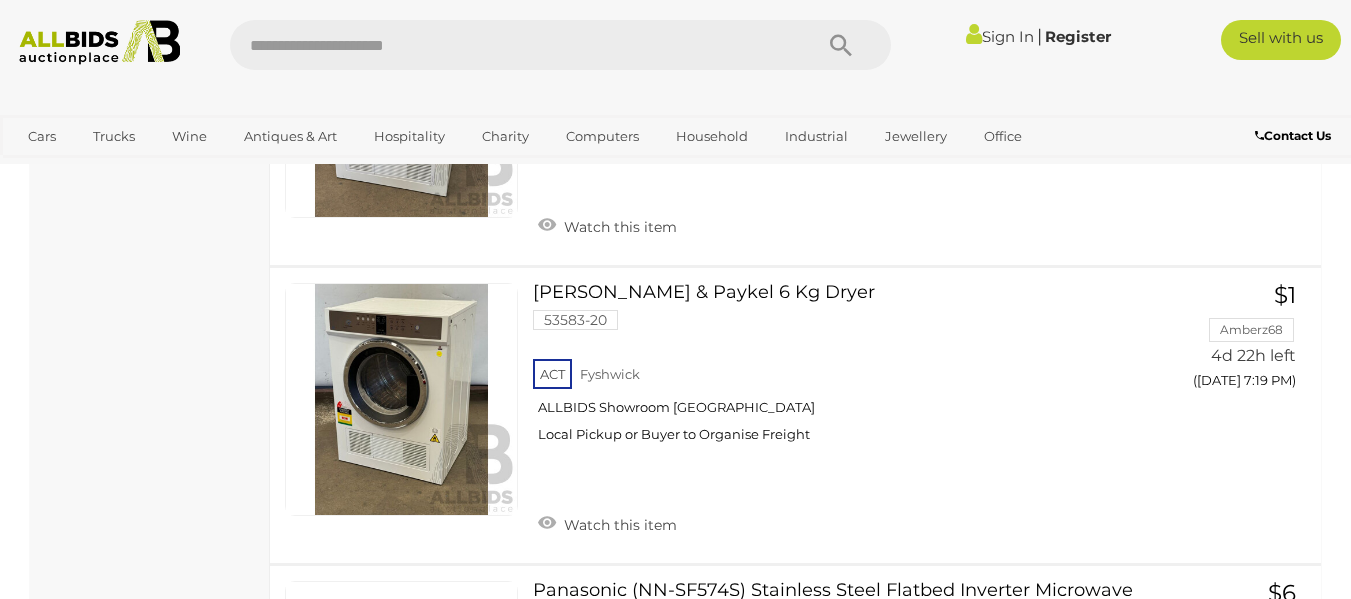 scroll, scrollTop: 6086, scrollLeft: 0, axis: vertical 